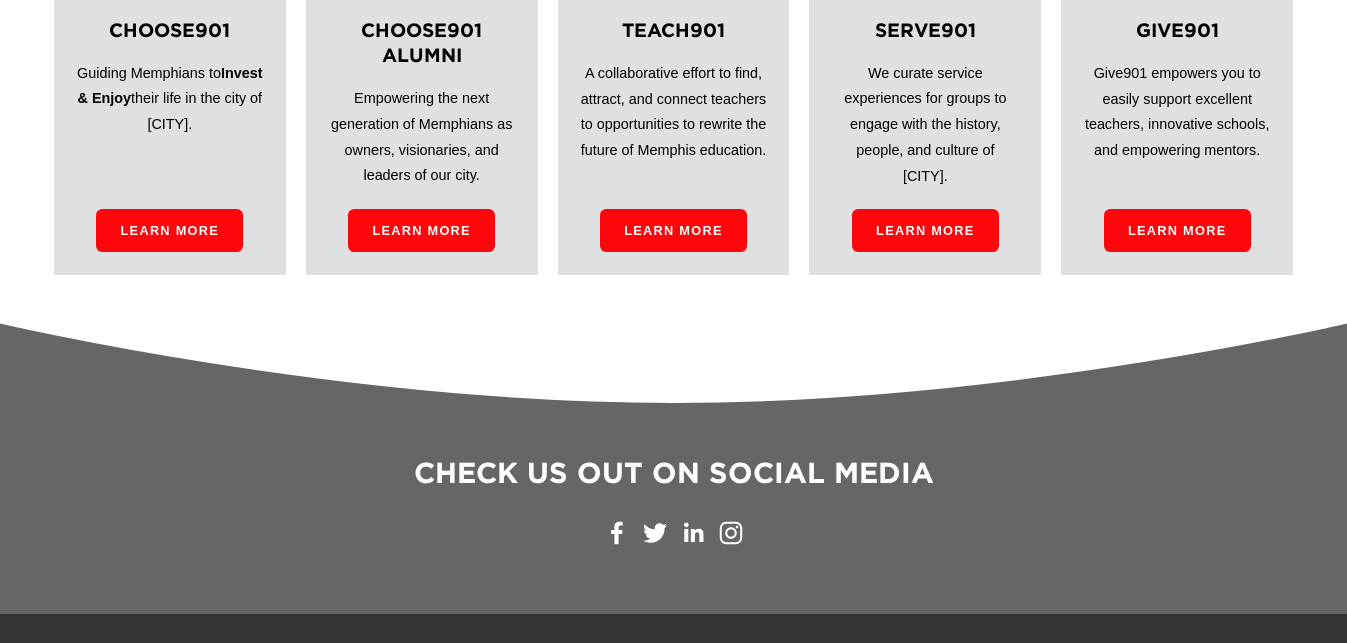 scroll, scrollTop: 1552, scrollLeft: 0, axis: vertical 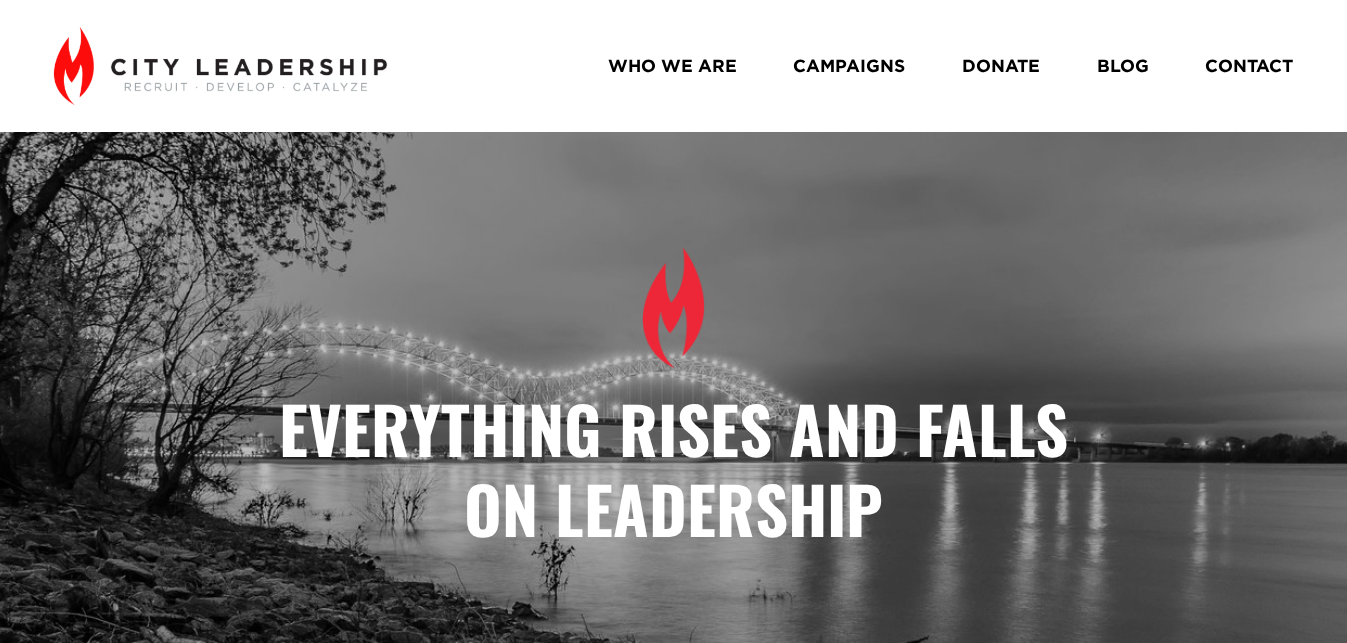 click on "CAMPAIGNS" at bounding box center (849, 65) 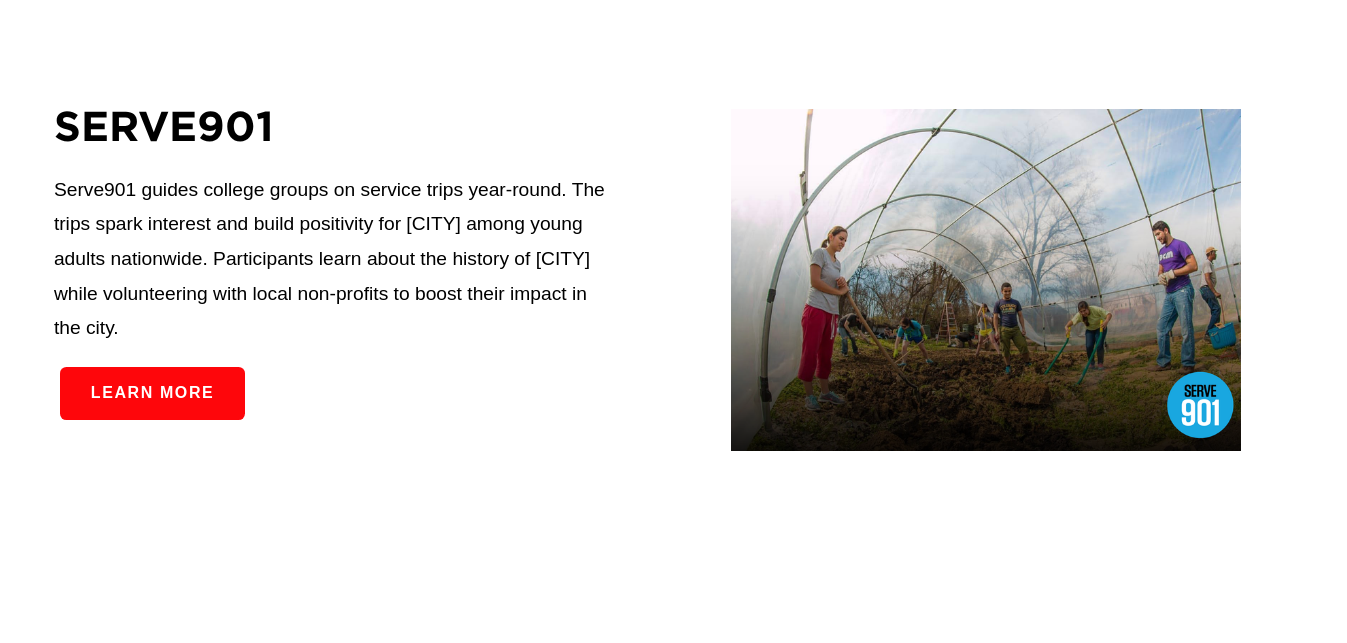 scroll, scrollTop: 2551, scrollLeft: 0, axis: vertical 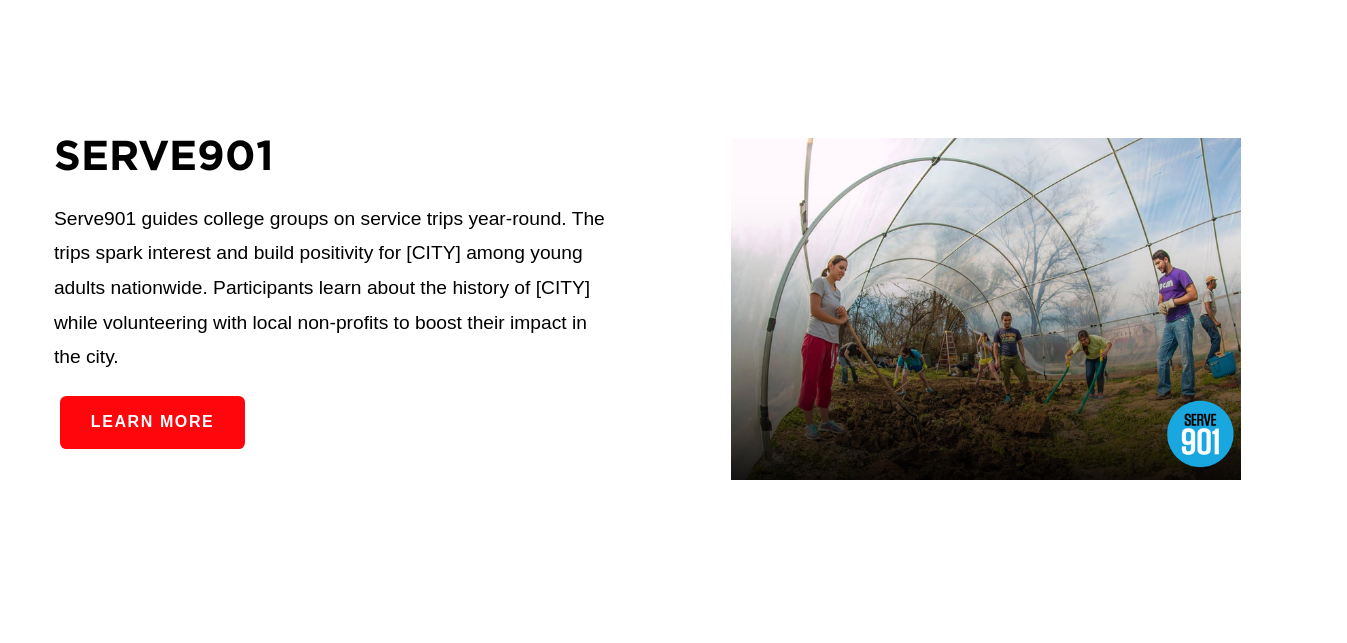 click on "Learn more" at bounding box center [152, 422] 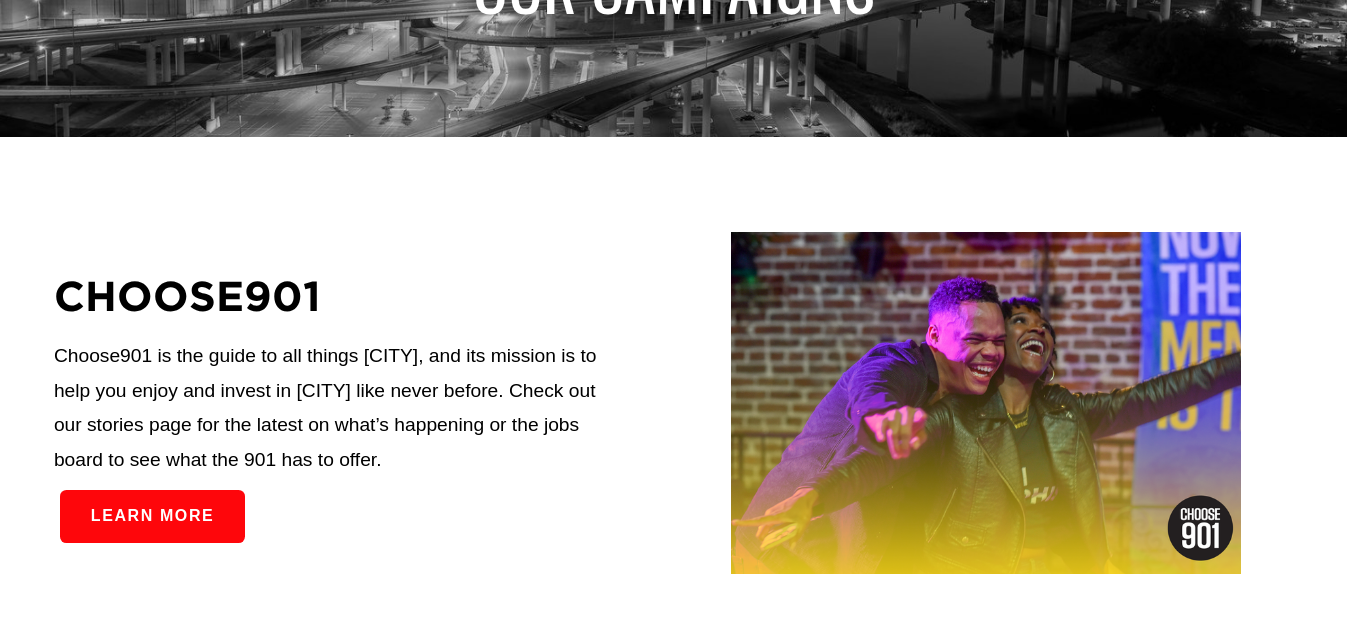 scroll, scrollTop: 313, scrollLeft: 0, axis: vertical 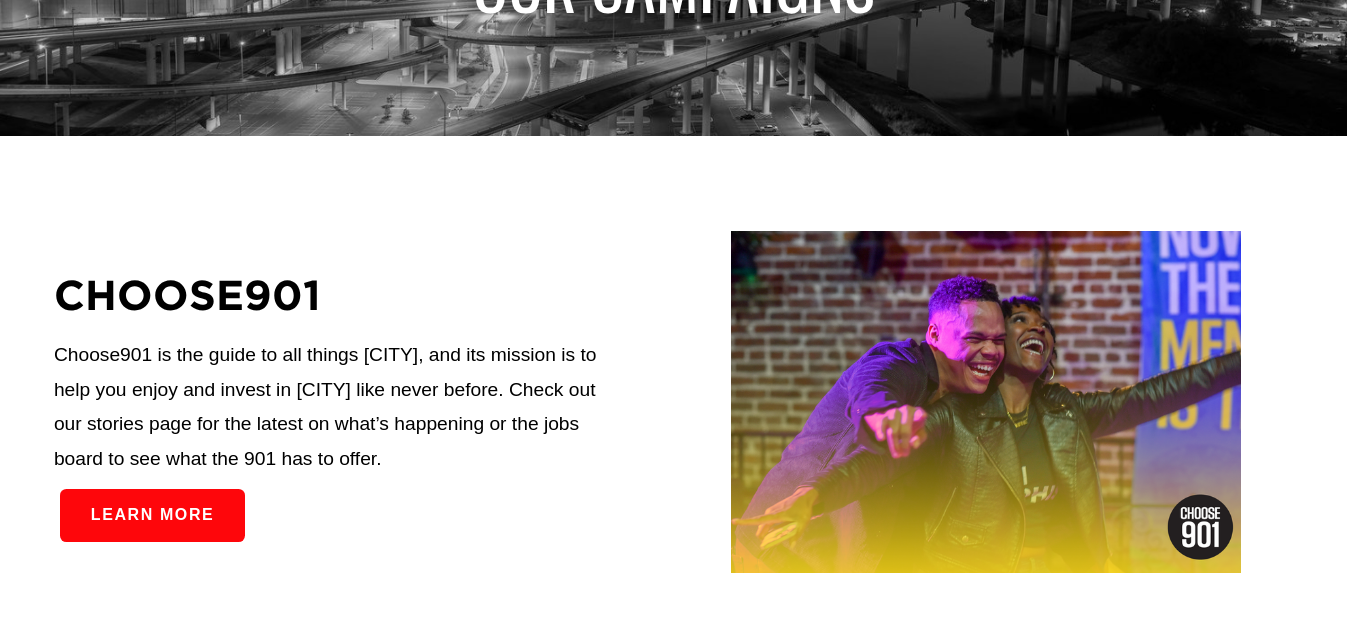 click on "Learn more" at bounding box center (152, 515) 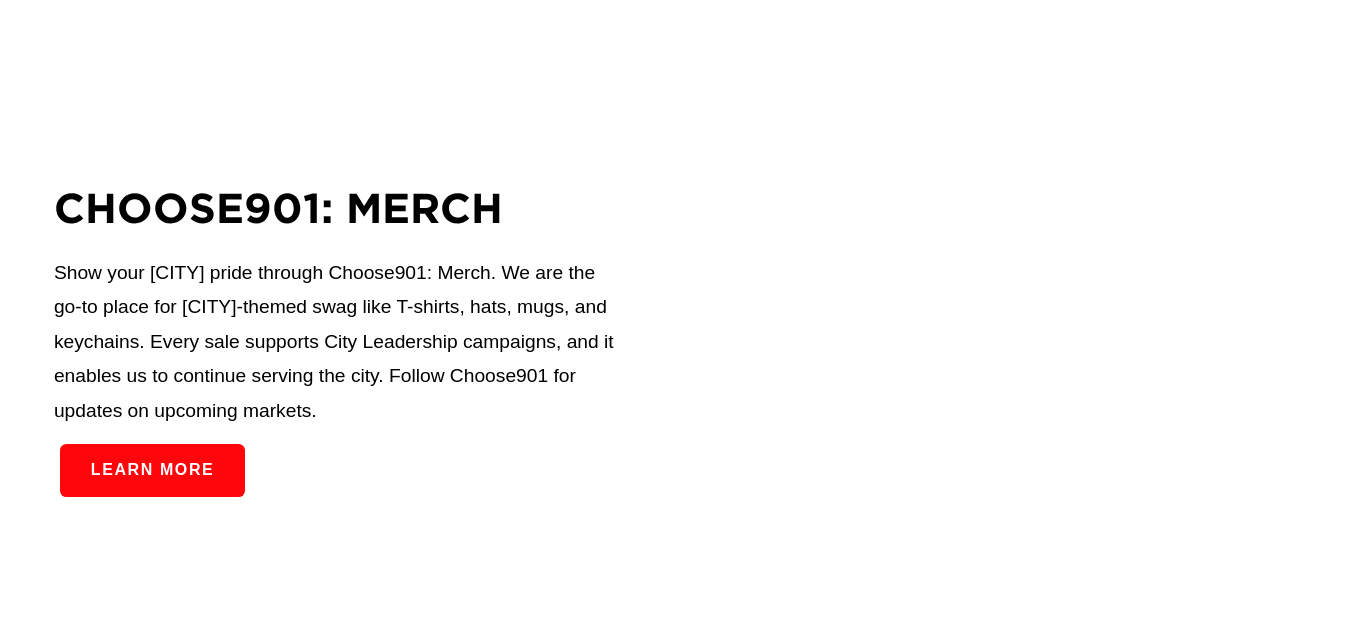 scroll, scrollTop: 1424, scrollLeft: 0, axis: vertical 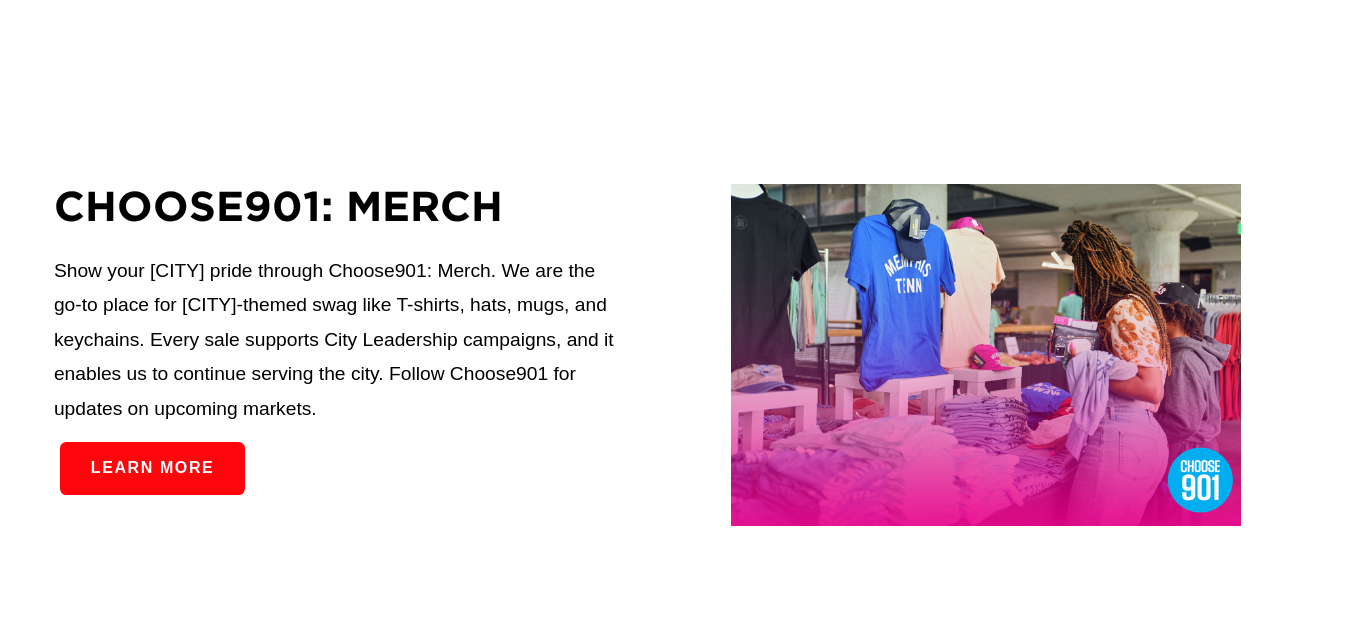 click on "Learn more" at bounding box center (152, 468) 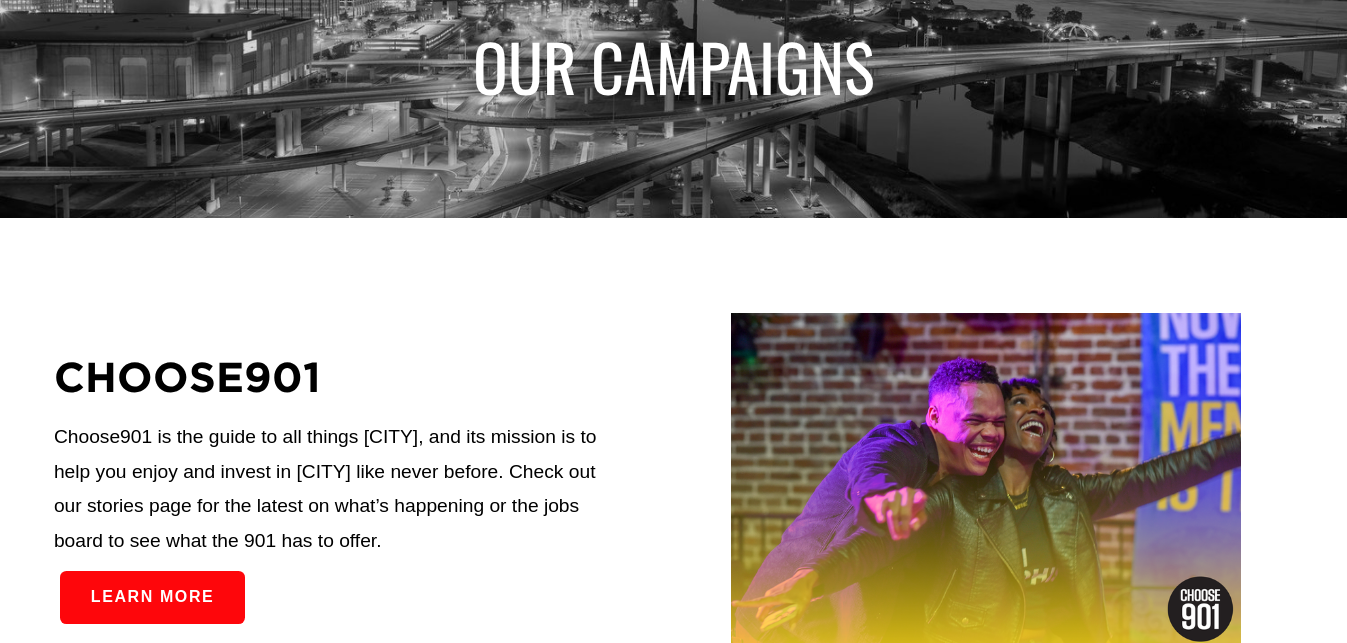 scroll, scrollTop: 0, scrollLeft: 0, axis: both 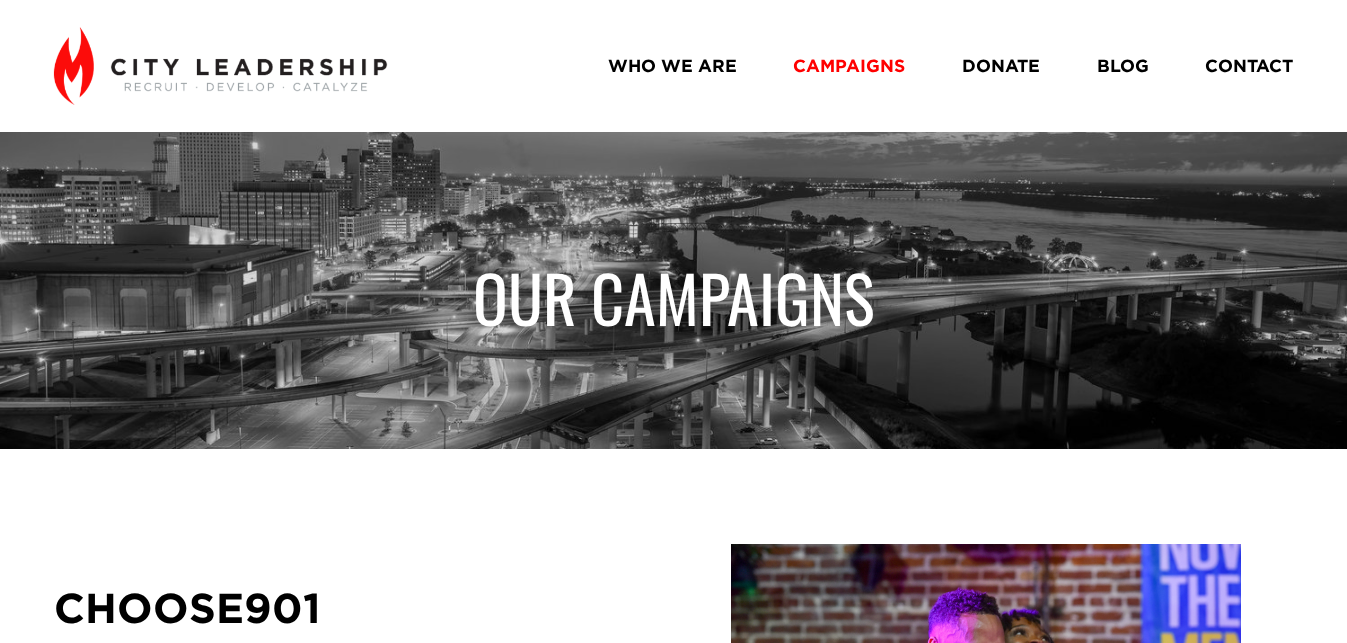 click on "WHO WE ARE" at bounding box center [672, 65] 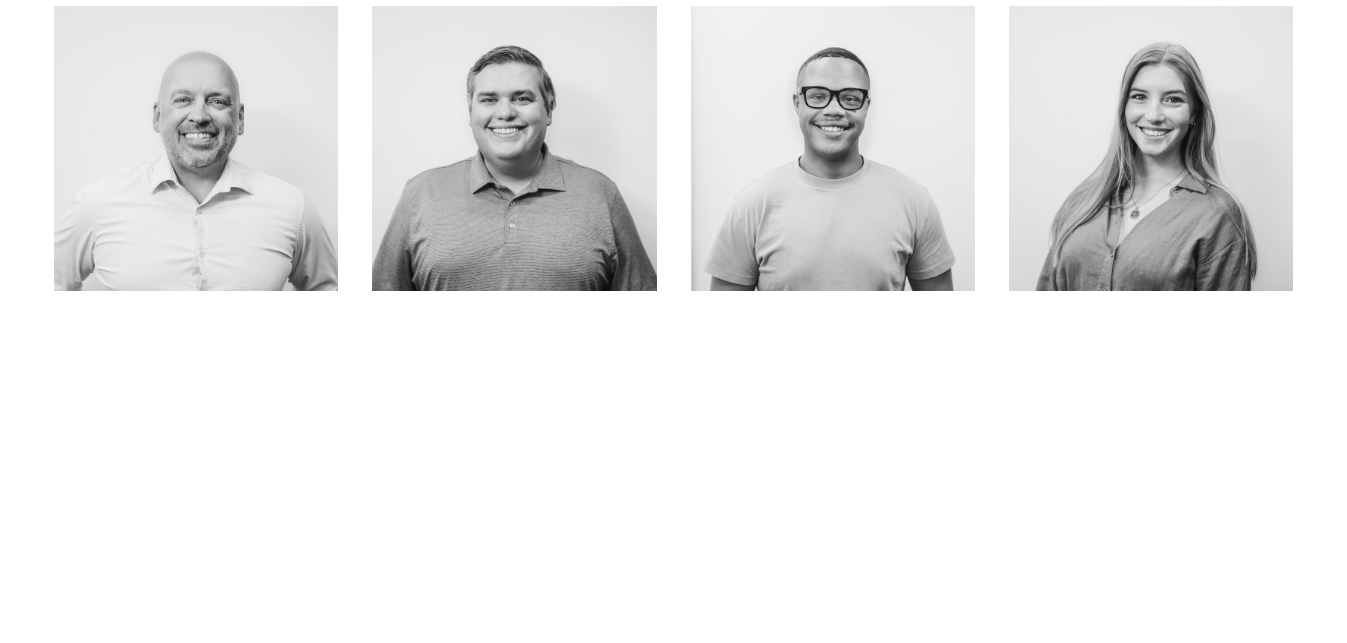 scroll, scrollTop: 881, scrollLeft: 0, axis: vertical 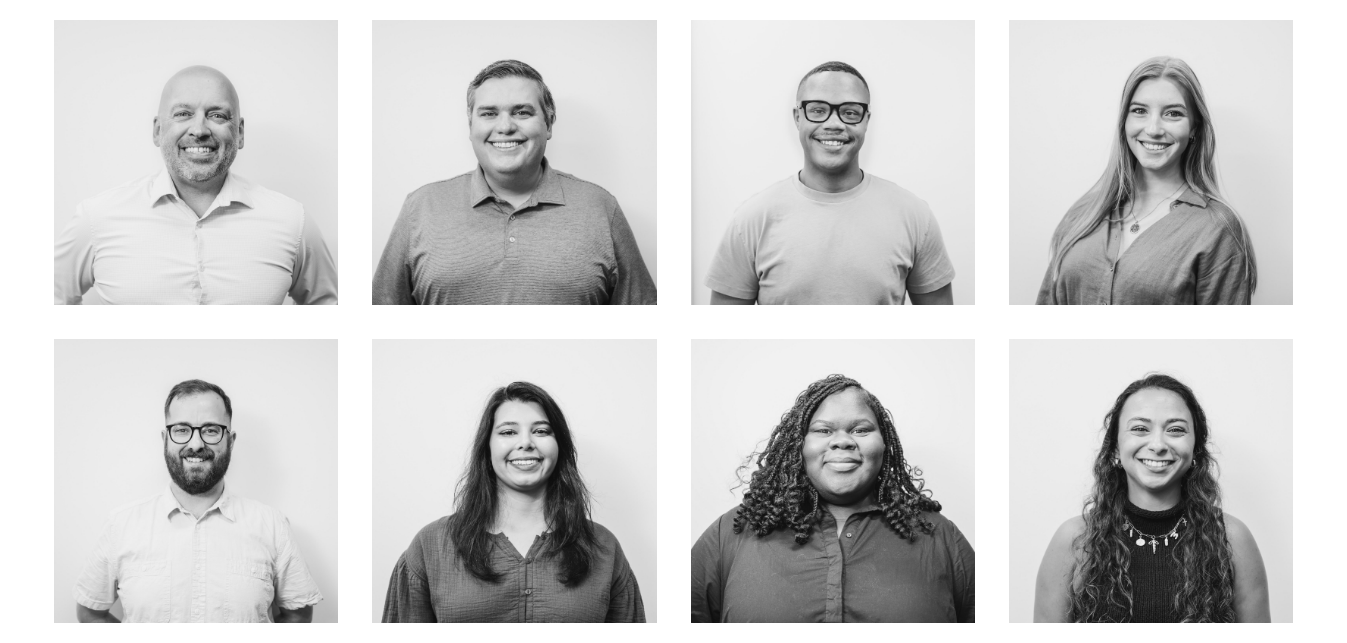 click on "ABOUT ME" at bounding box center (1151, 205) 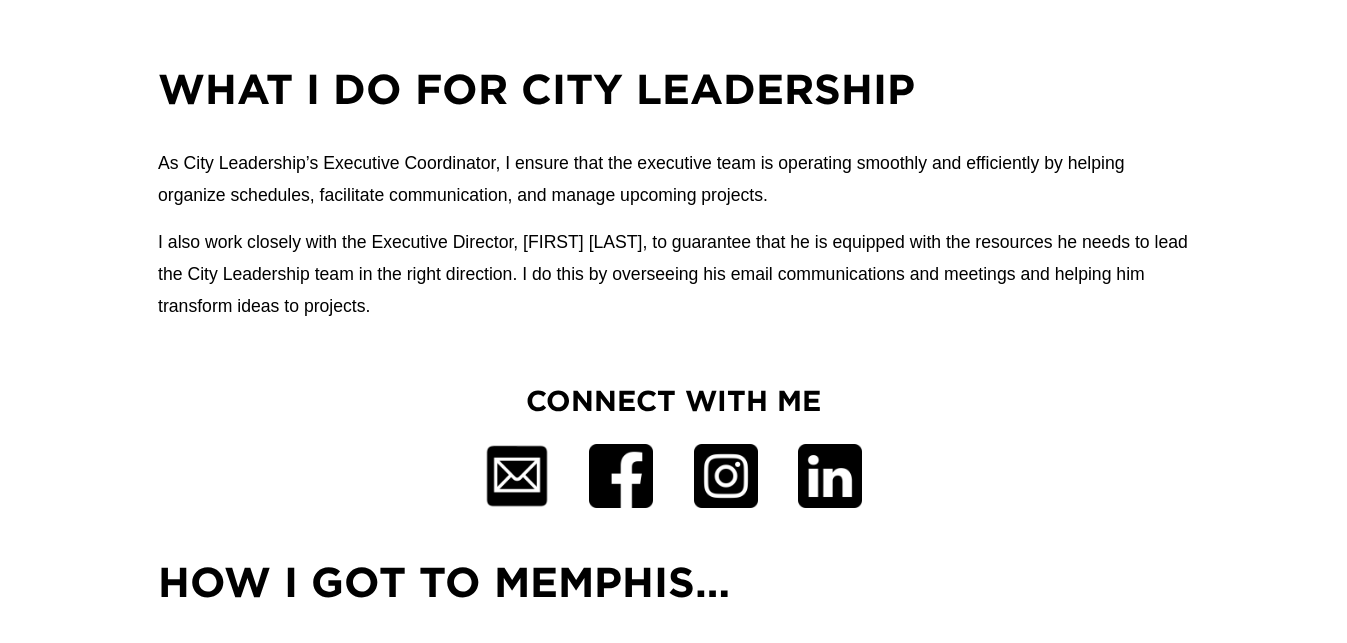 scroll, scrollTop: 713, scrollLeft: 0, axis: vertical 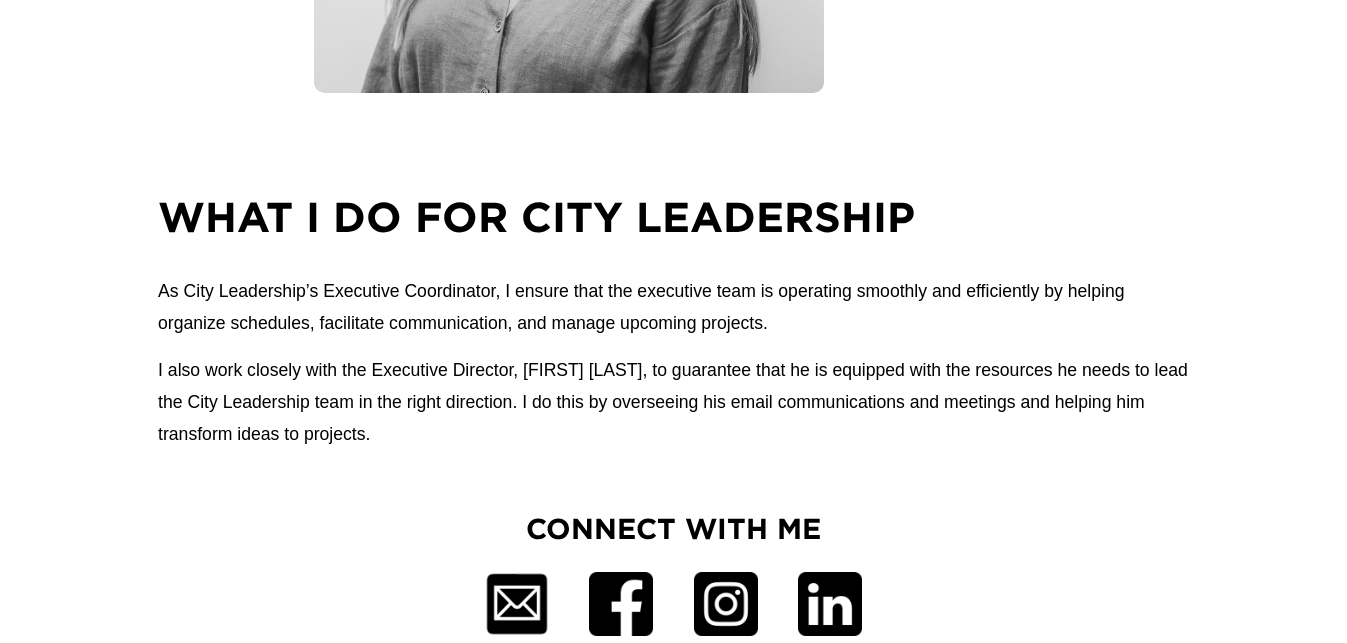 click at bounding box center (726, 604) 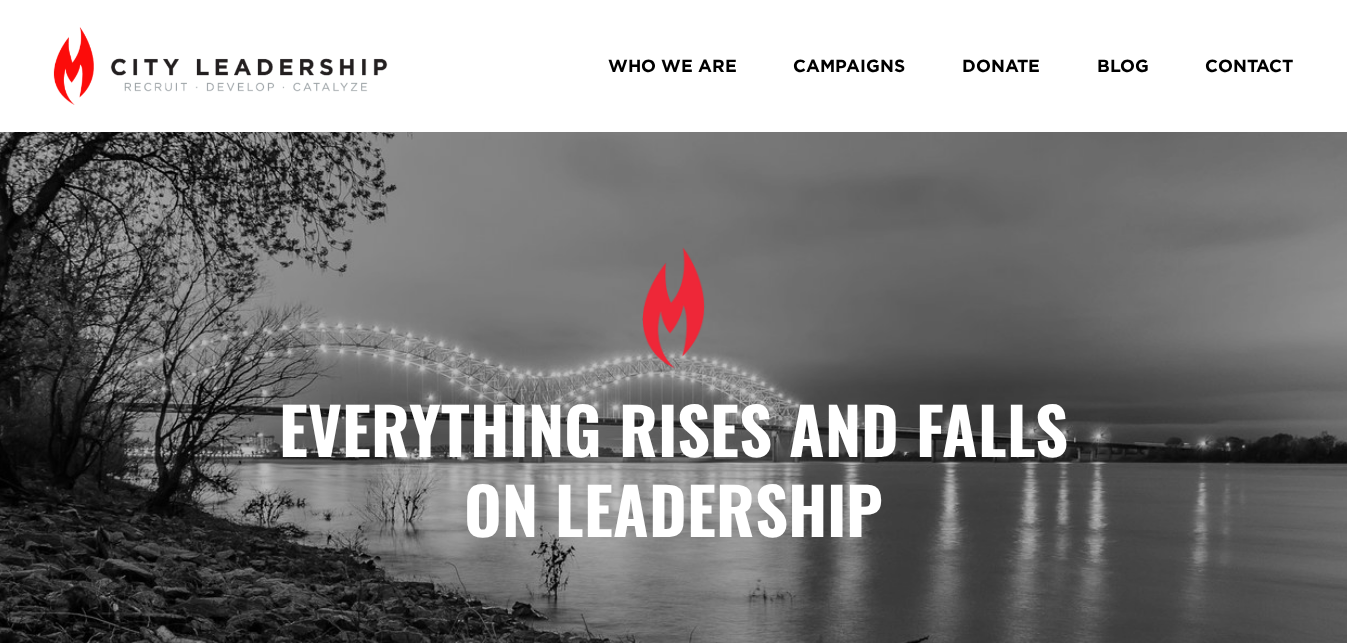 scroll, scrollTop: 0, scrollLeft: 0, axis: both 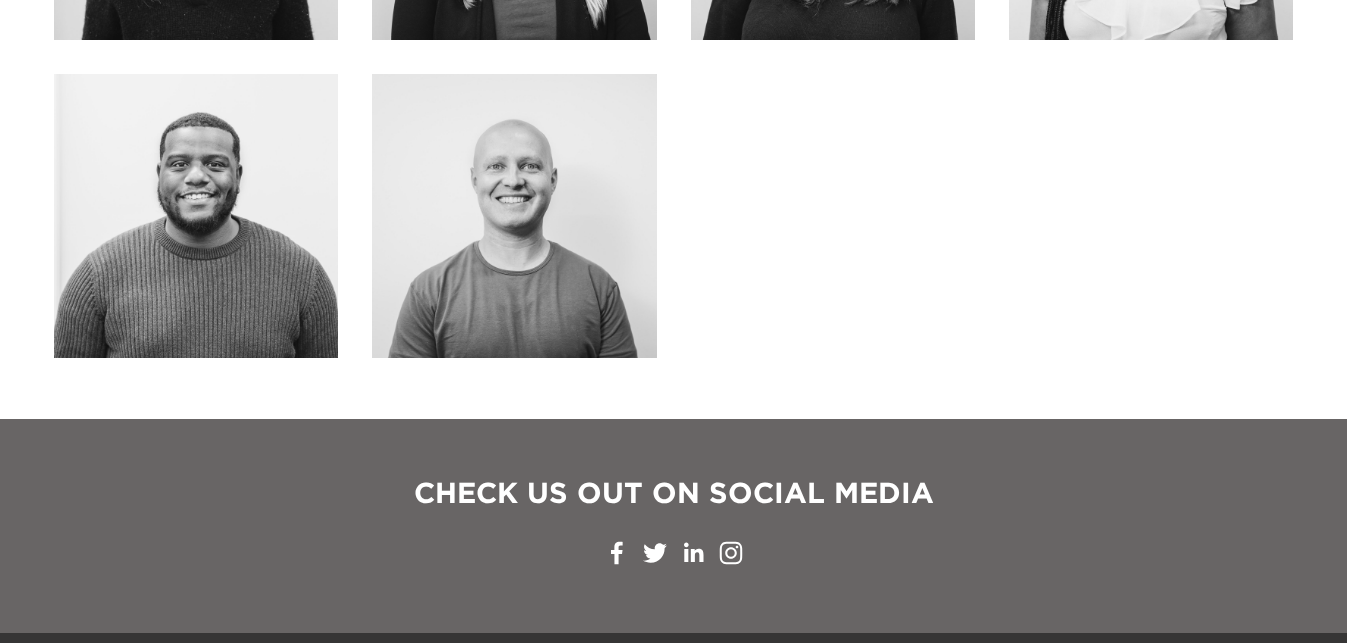 click on "Email" at bounding box center [514, 258] 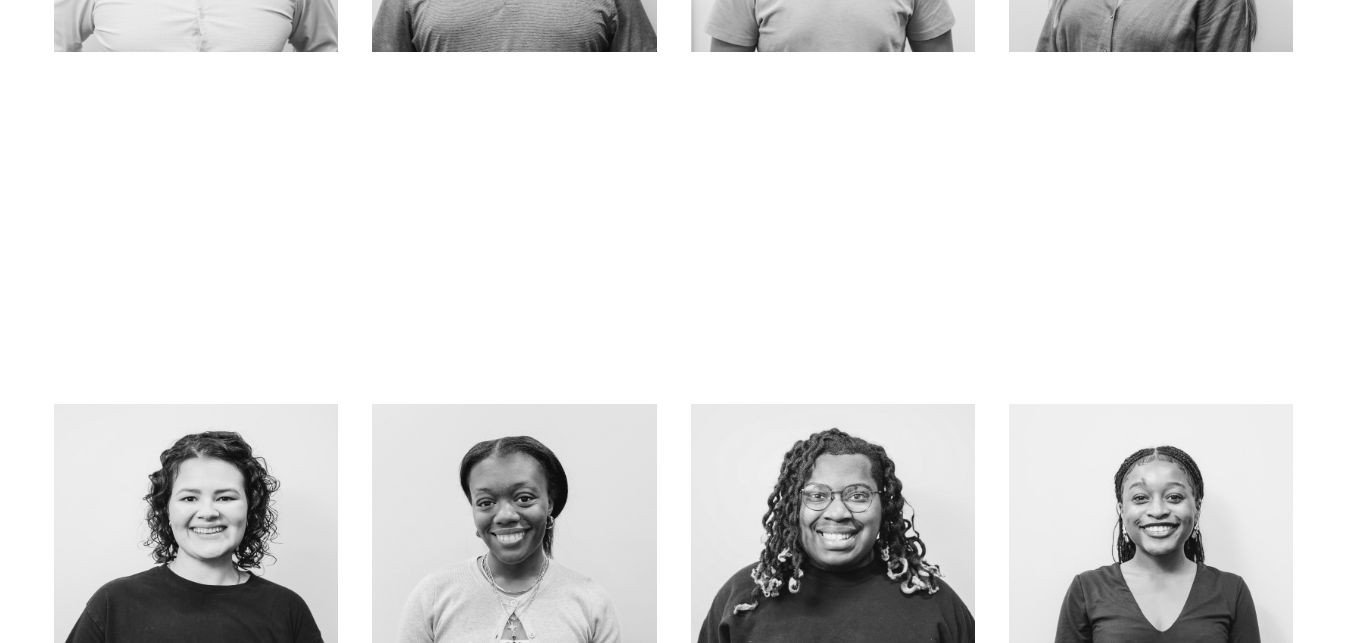 scroll, scrollTop: 1135, scrollLeft: 0, axis: vertical 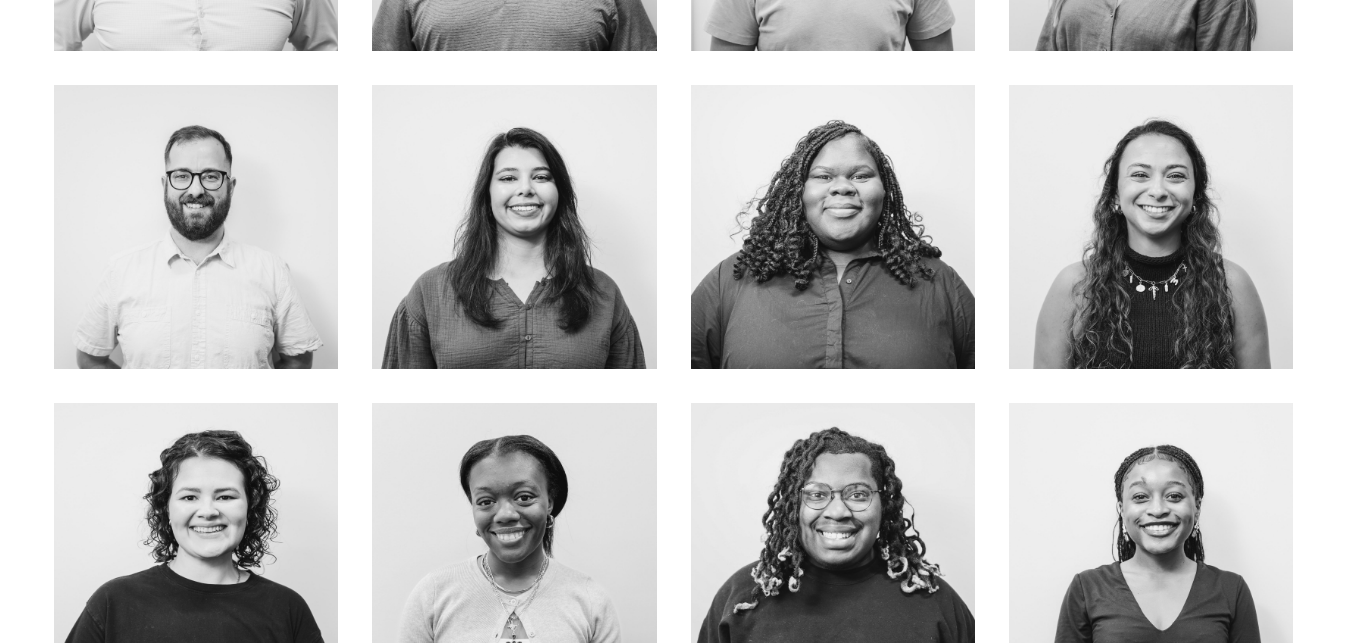 click on "About Me" at bounding box center [1151, 285] 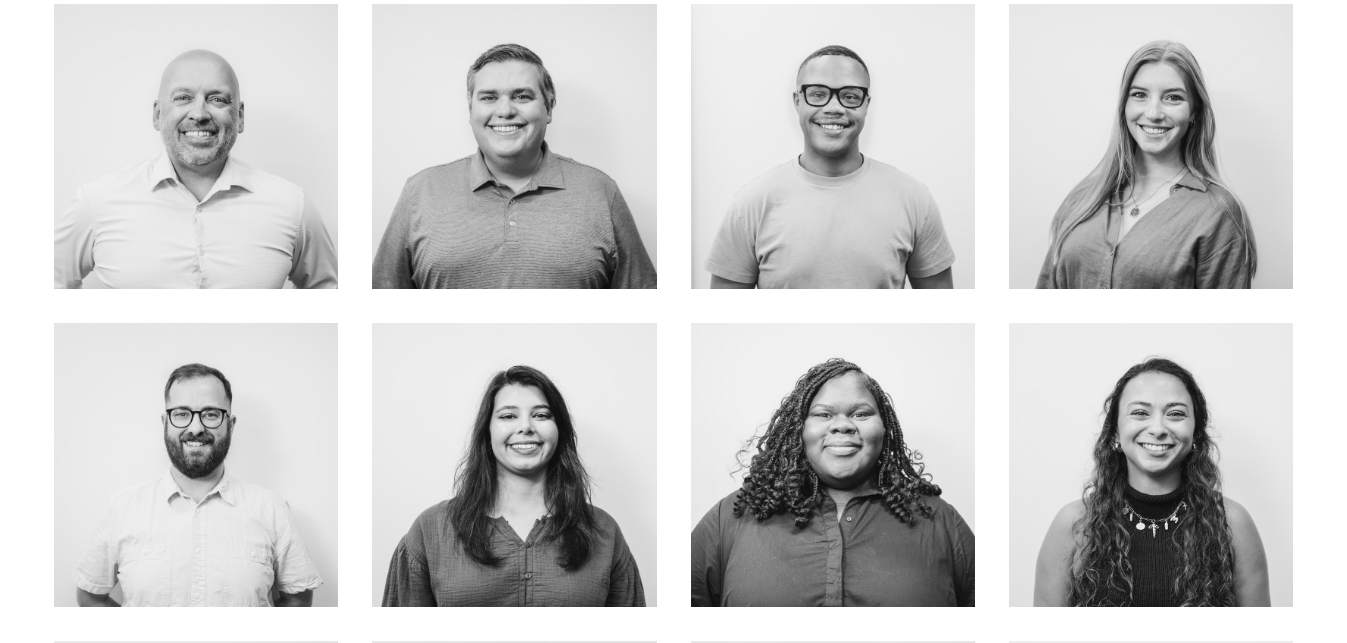 scroll, scrollTop: 907, scrollLeft: 0, axis: vertical 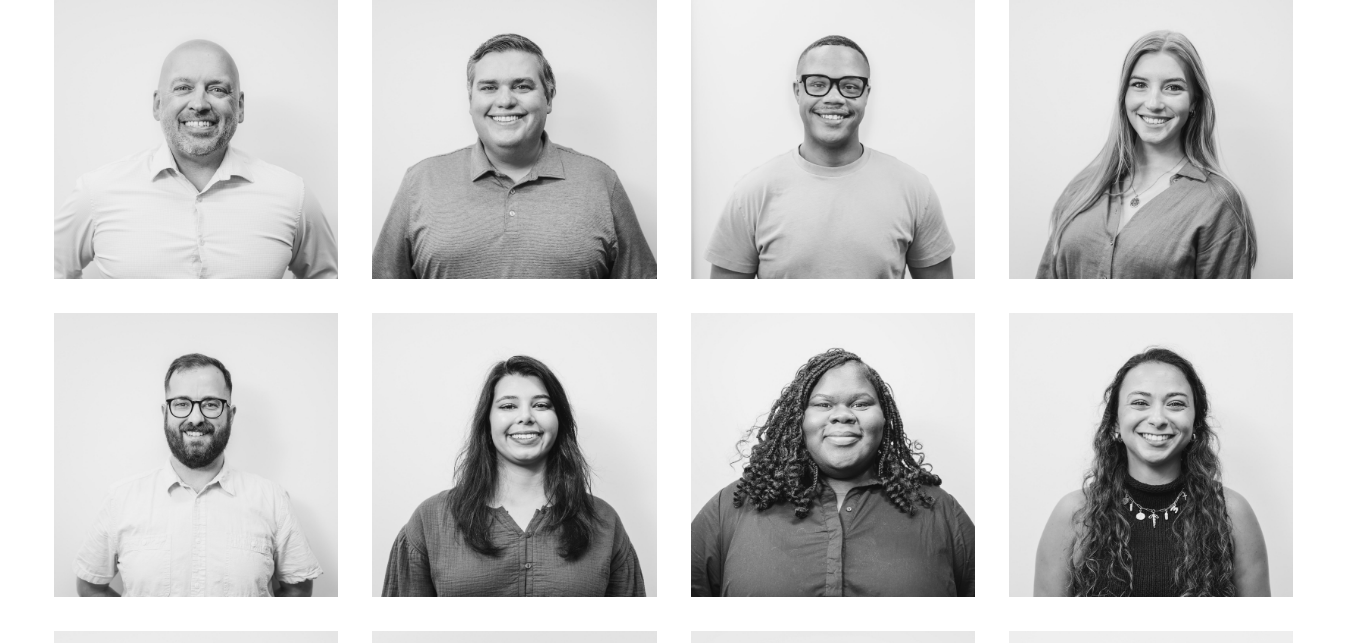 click on "about me" at bounding box center (196, 497) 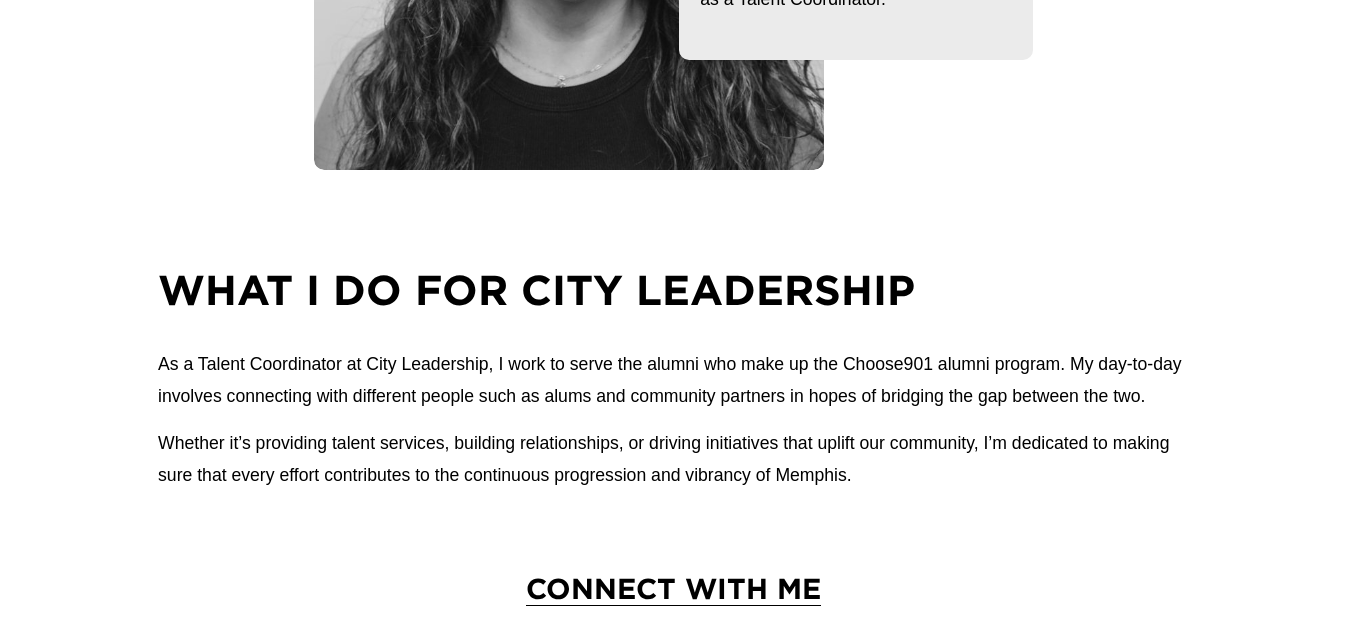 scroll, scrollTop: 599, scrollLeft: 0, axis: vertical 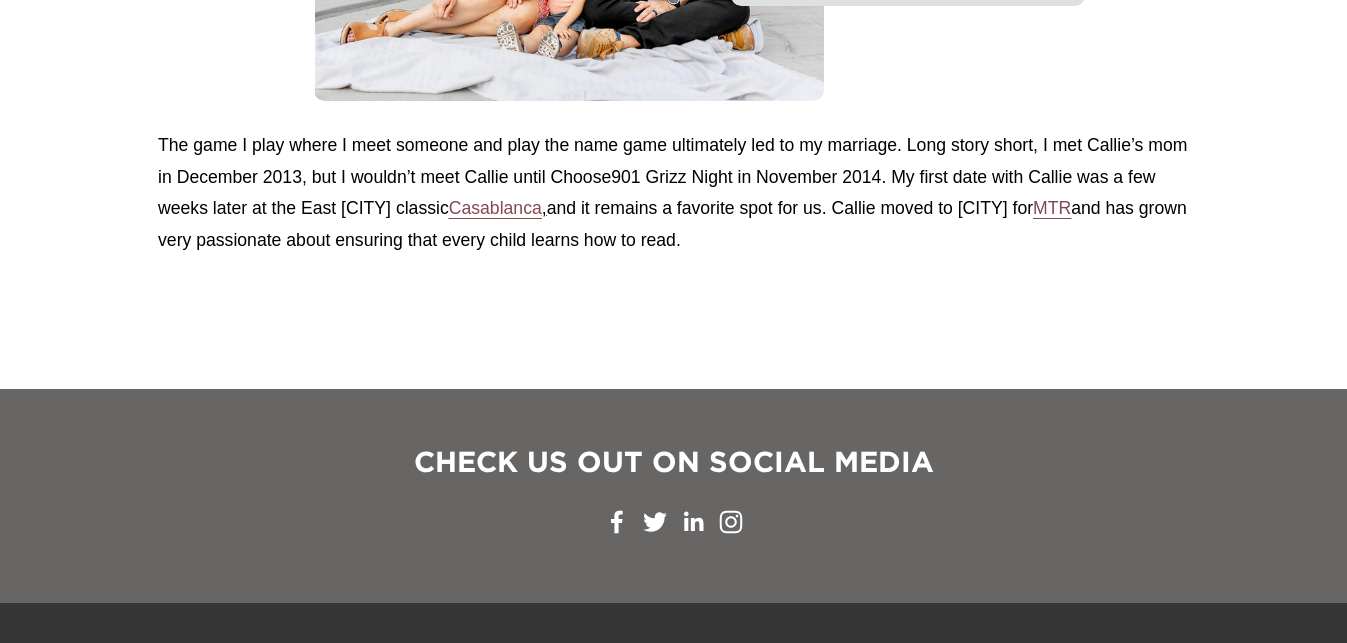 click on "Casablanca" at bounding box center [495, 208] 